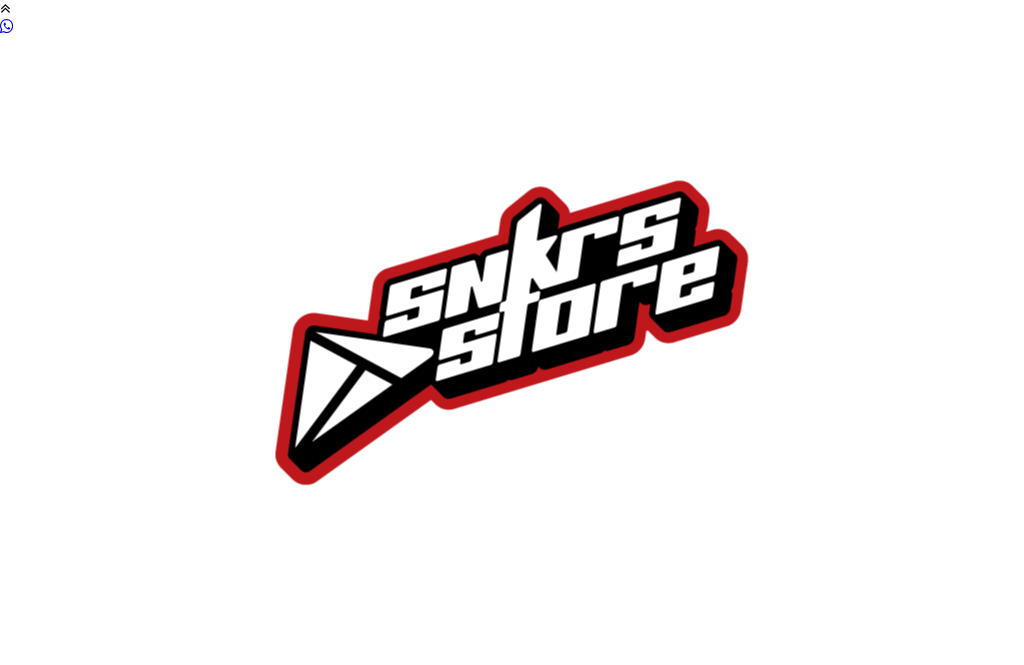 scroll, scrollTop: 0, scrollLeft: 0, axis: both 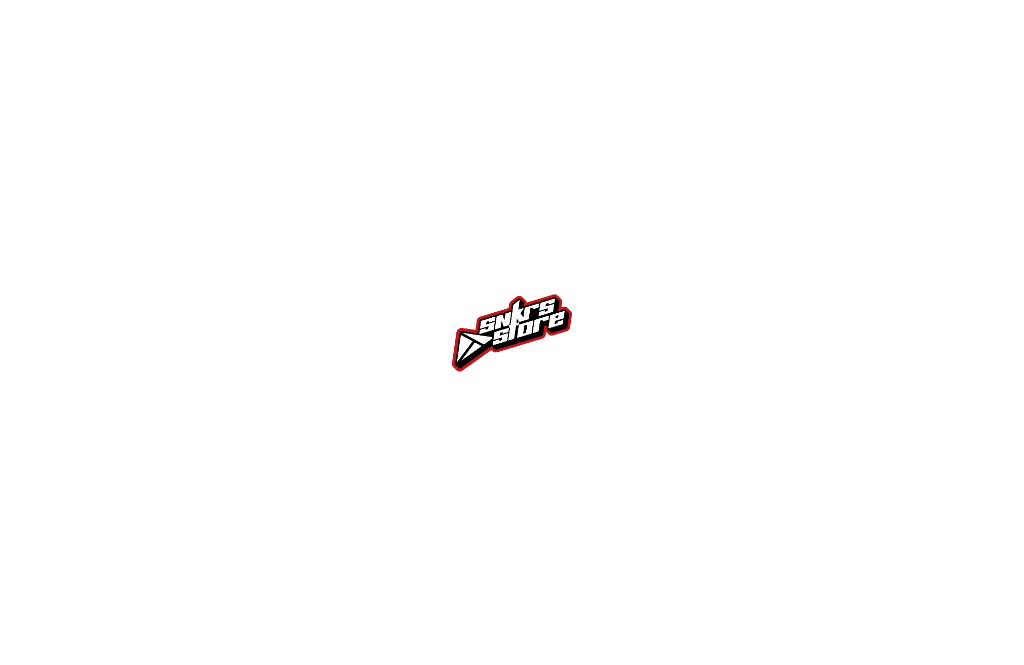 click at bounding box center (512, 332) 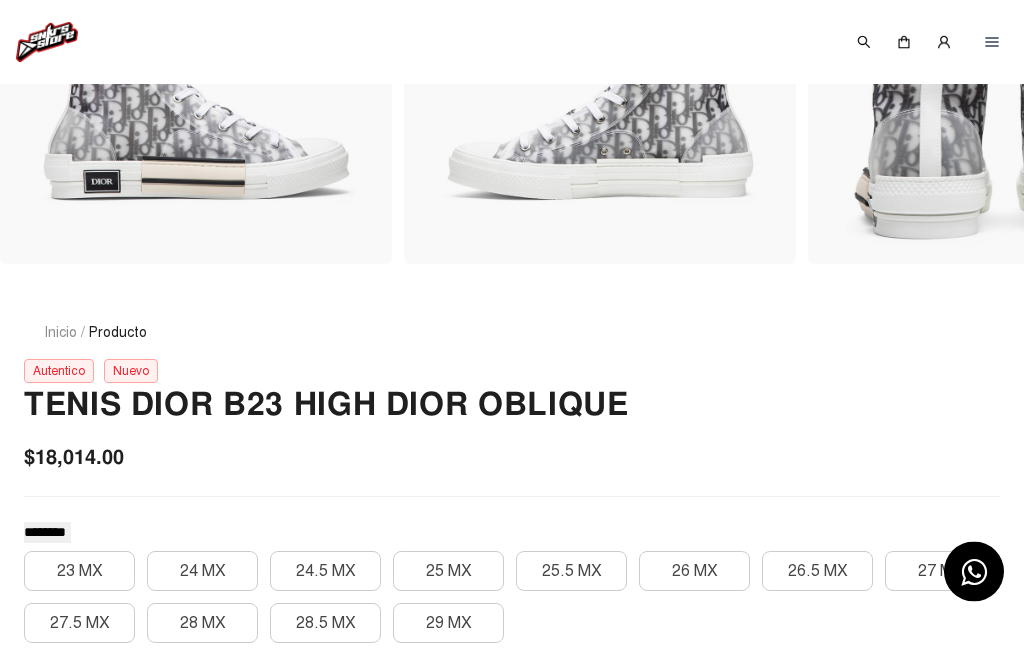 scroll, scrollTop: 197, scrollLeft: 0, axis: vertical 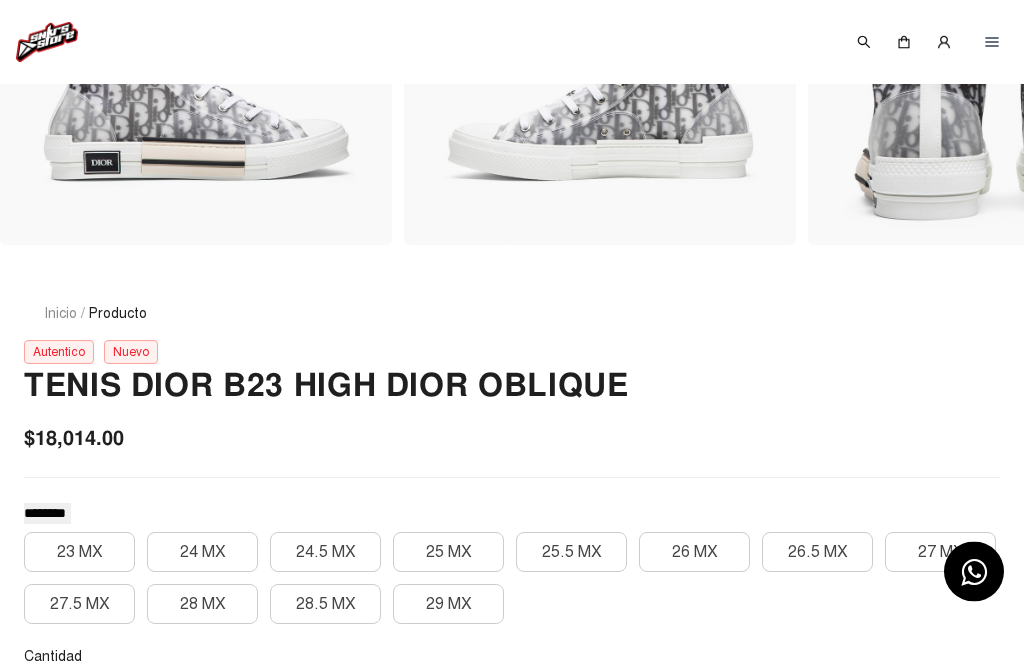 click on "24 MX" 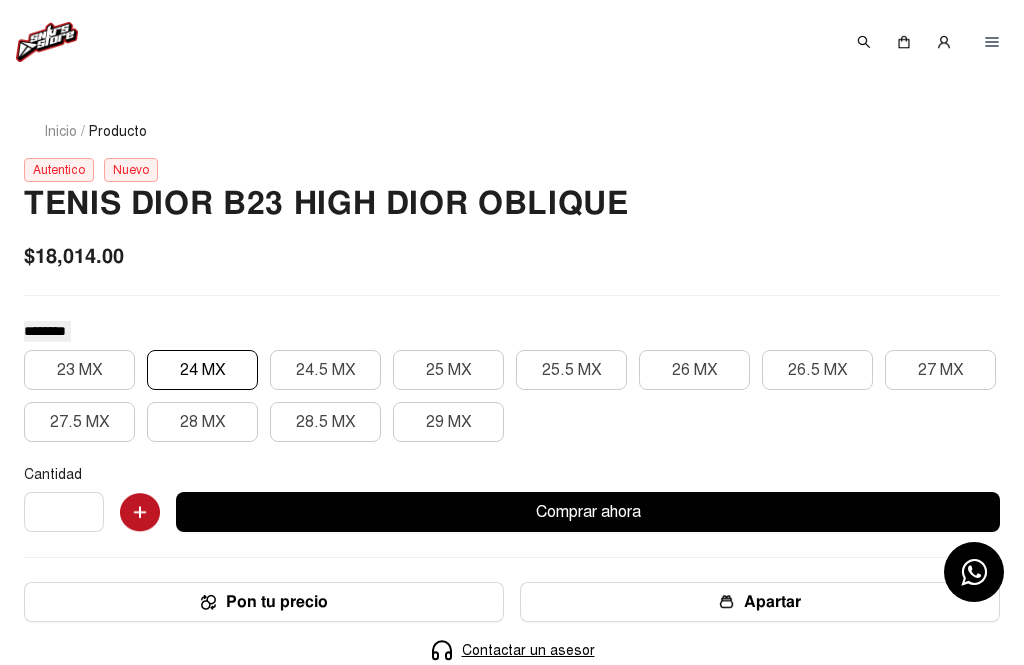 scroll, scrollTop: 432, scrollLeft: 0, axis: vertical 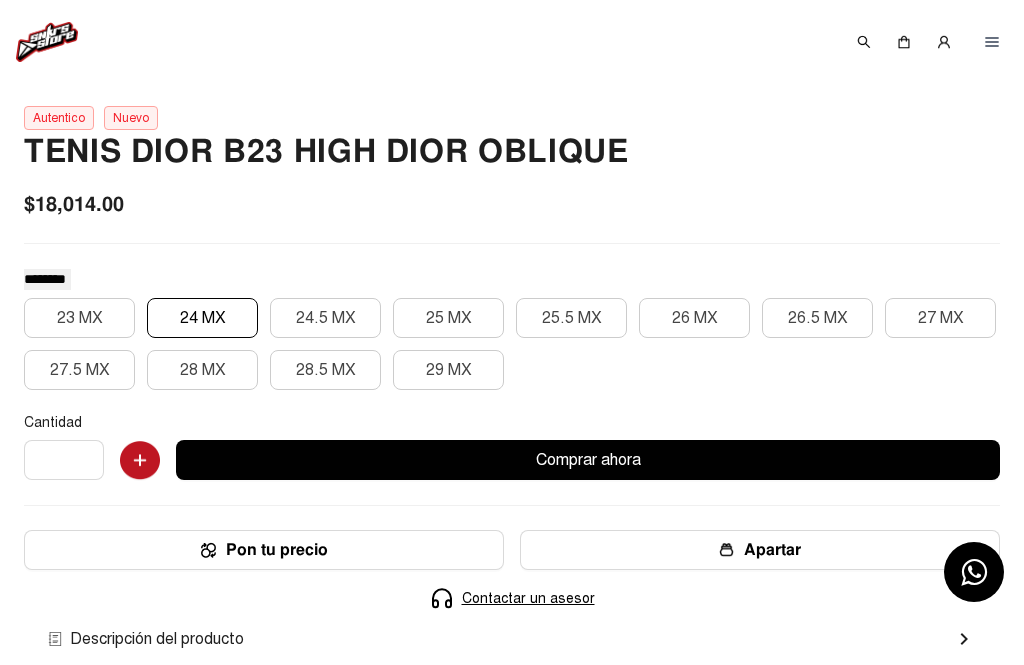 click 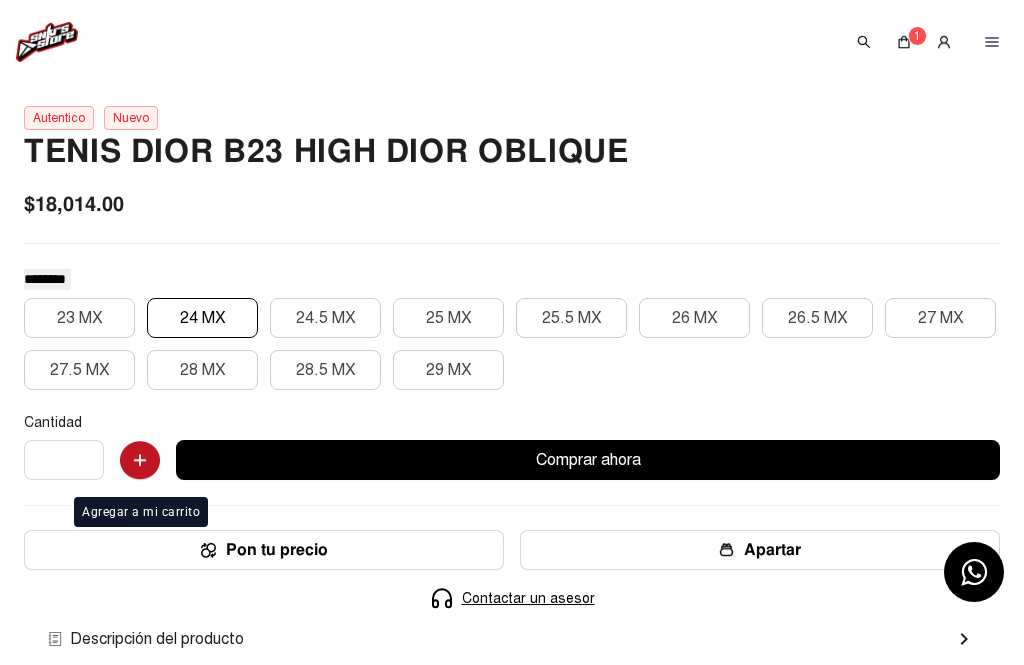 click 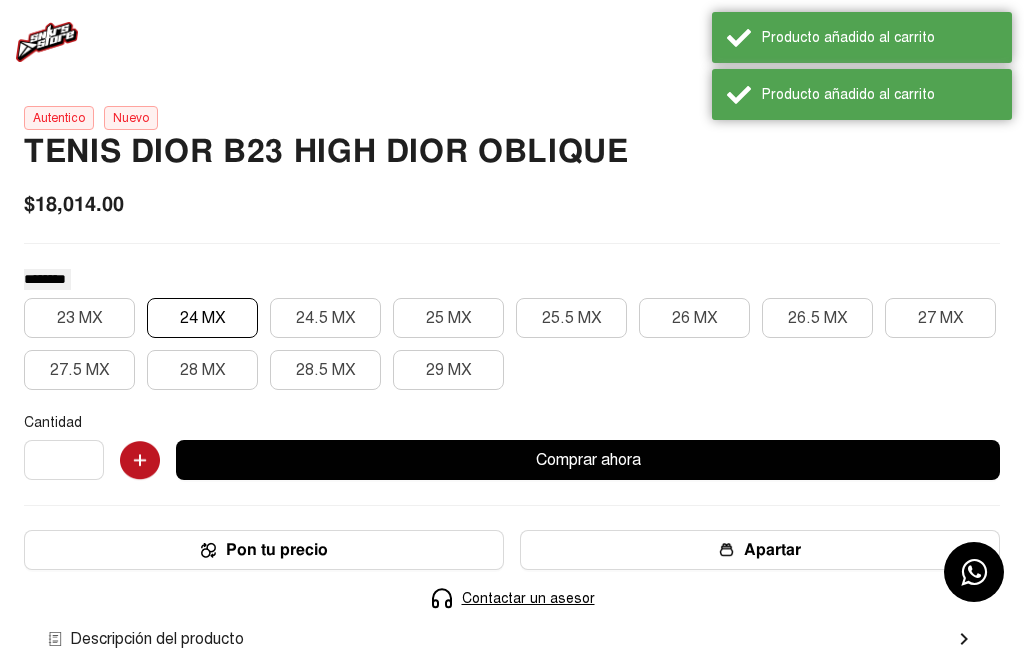 scroll, scrollTop: 446, scrollLeft: 0, axis: vertical 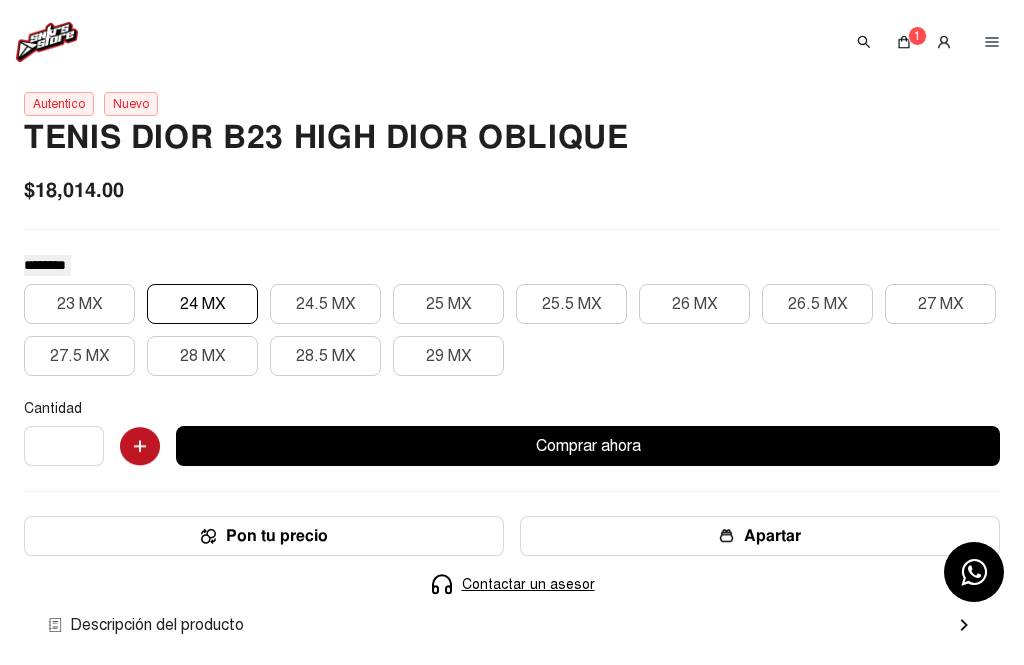 click on "Apartar" 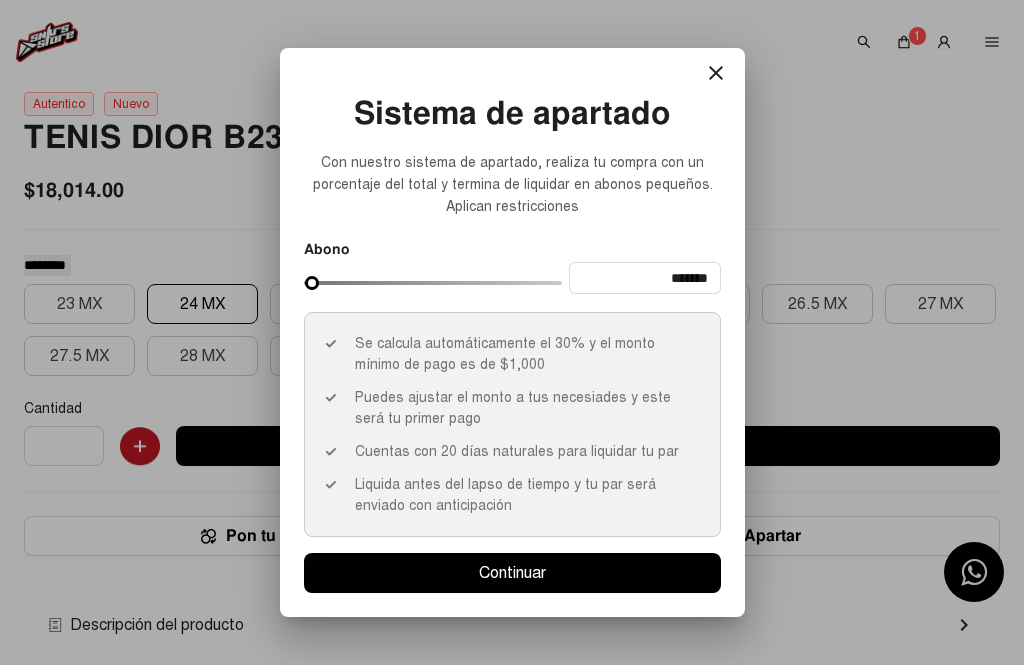 scroll, scrollTop: 0, scrollLeft: 0, axis: both 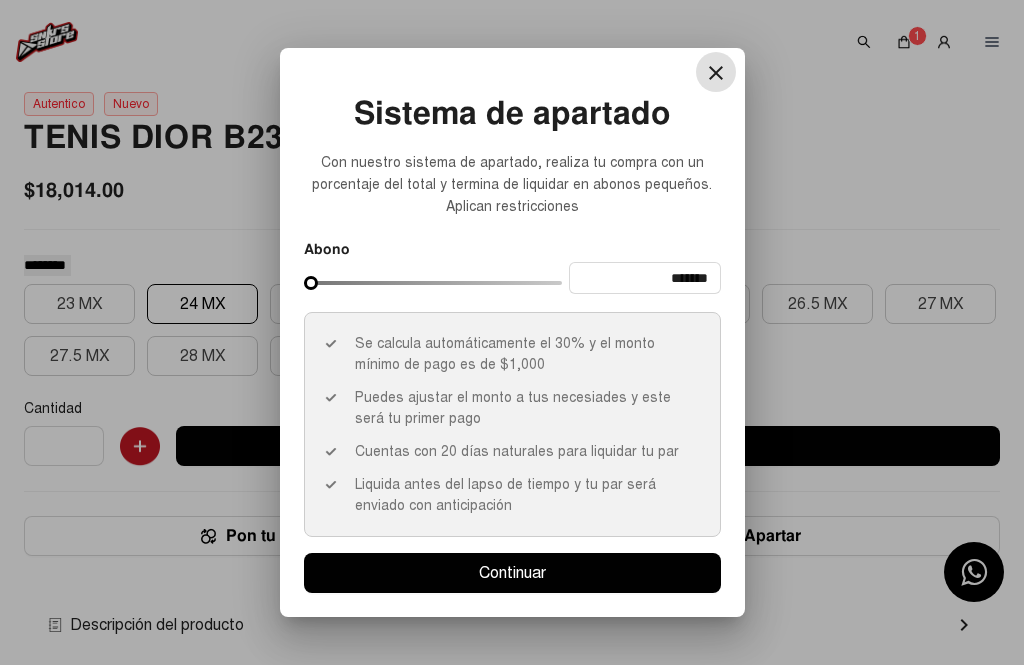 type on "****" 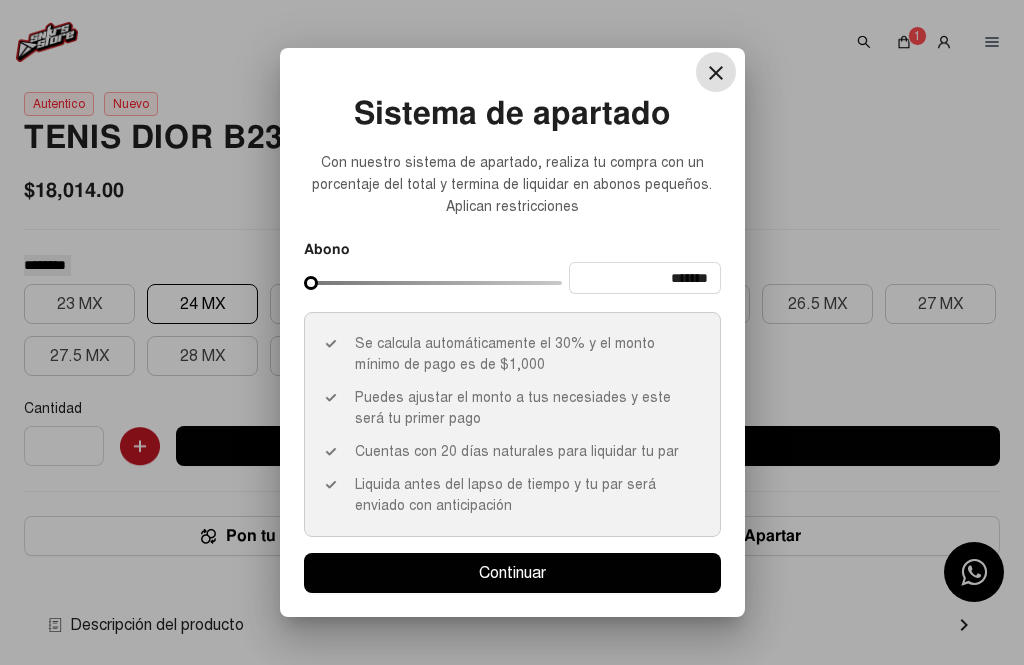type on "****" 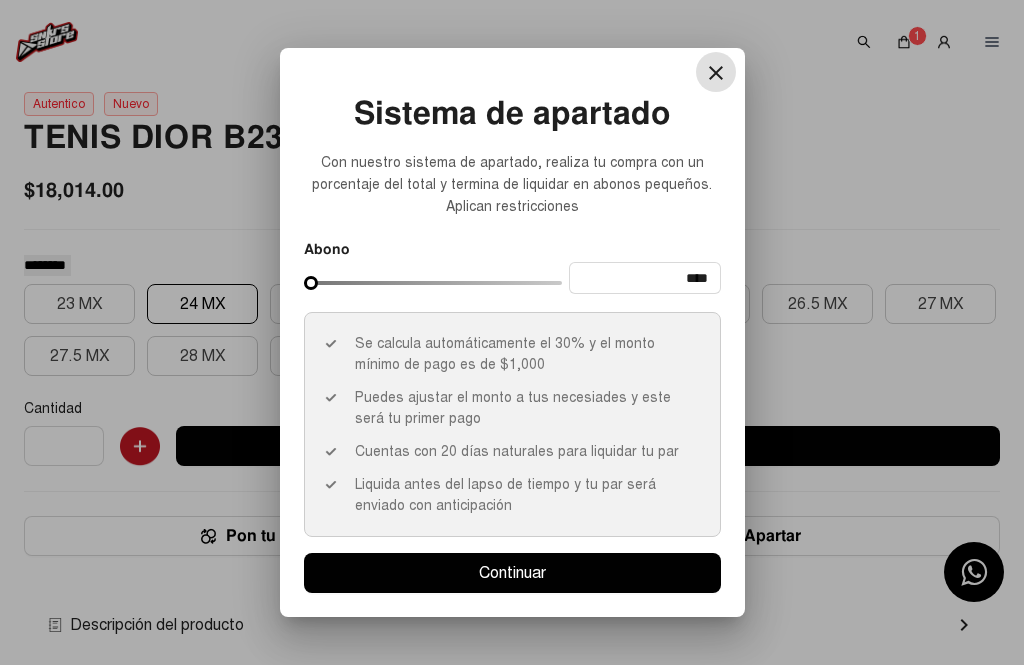 type on "****" 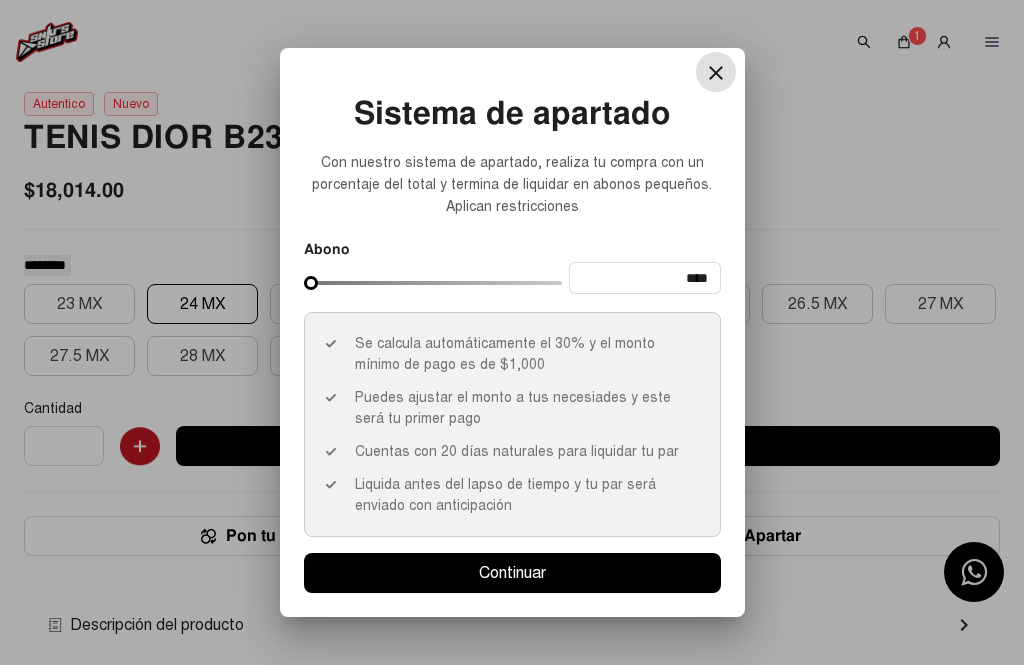 type on "****" 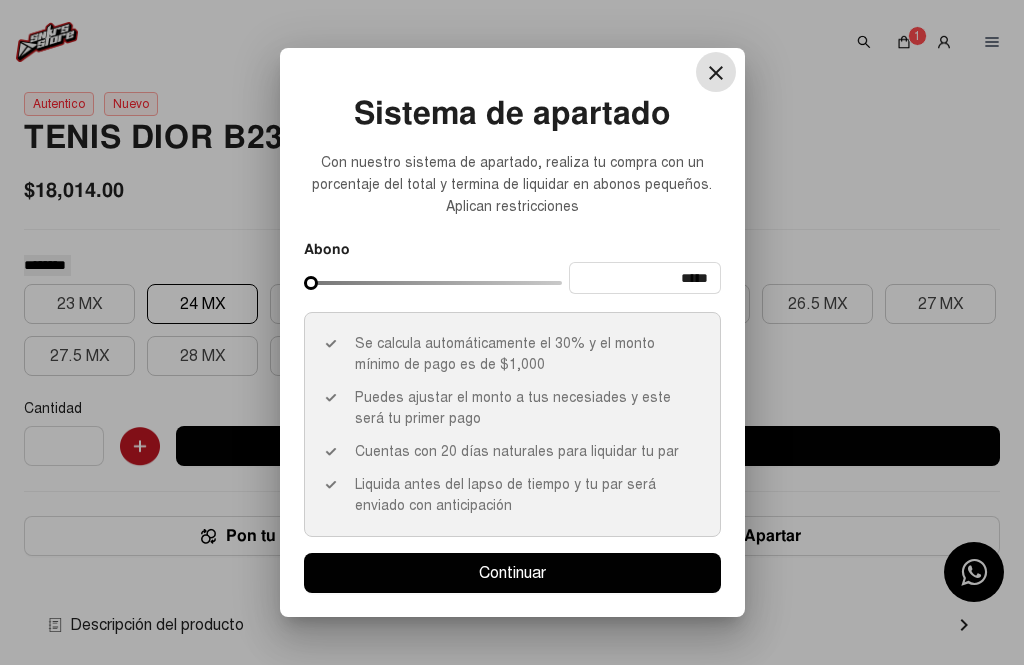 type on "*****" 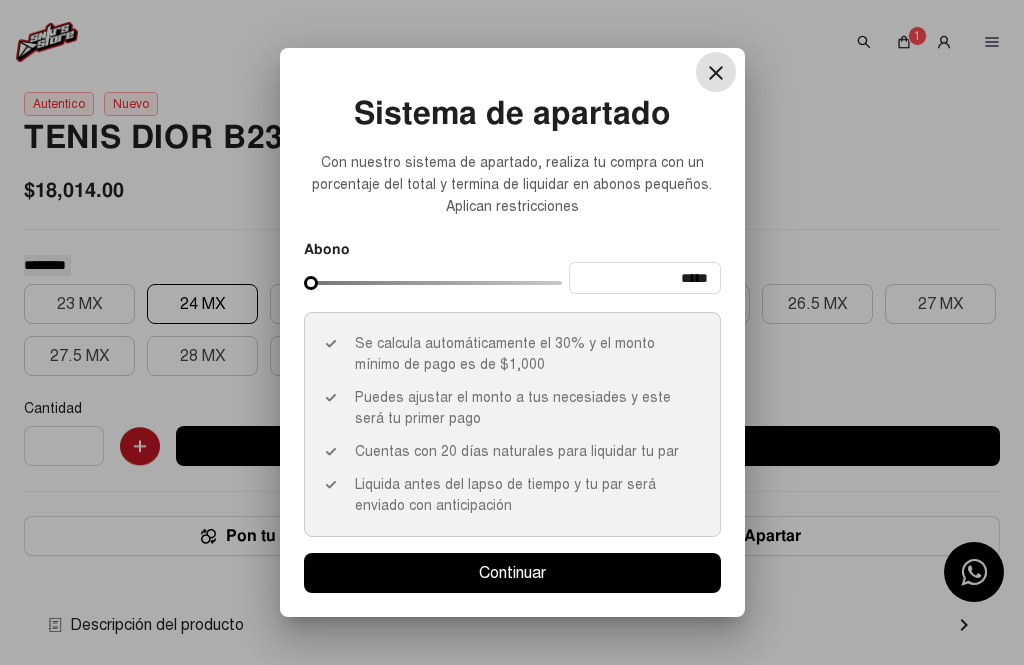 type on "*****" 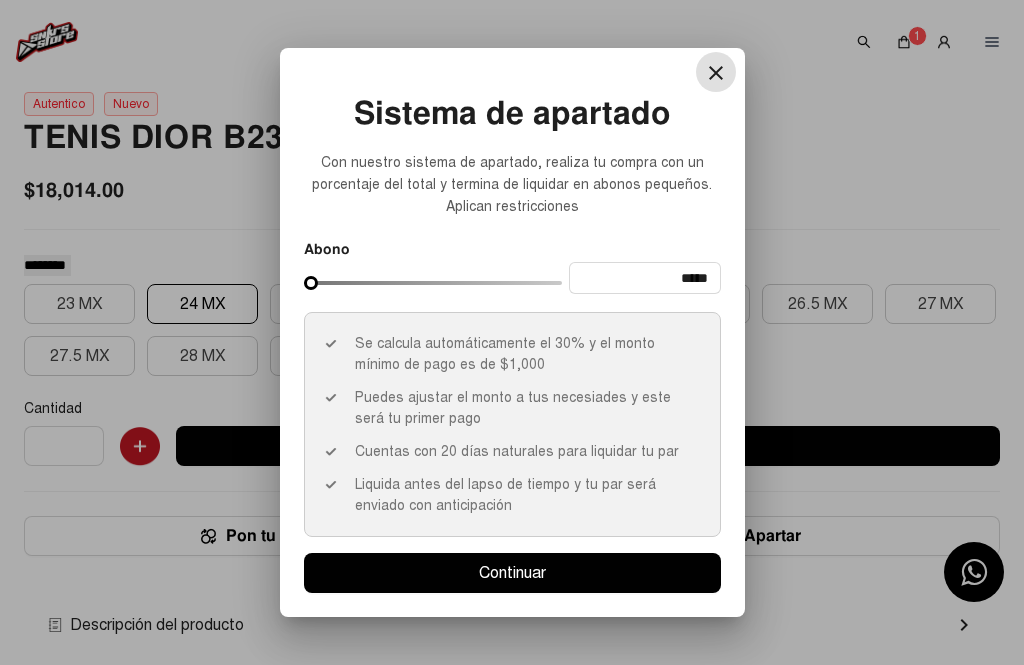 type on "*****" 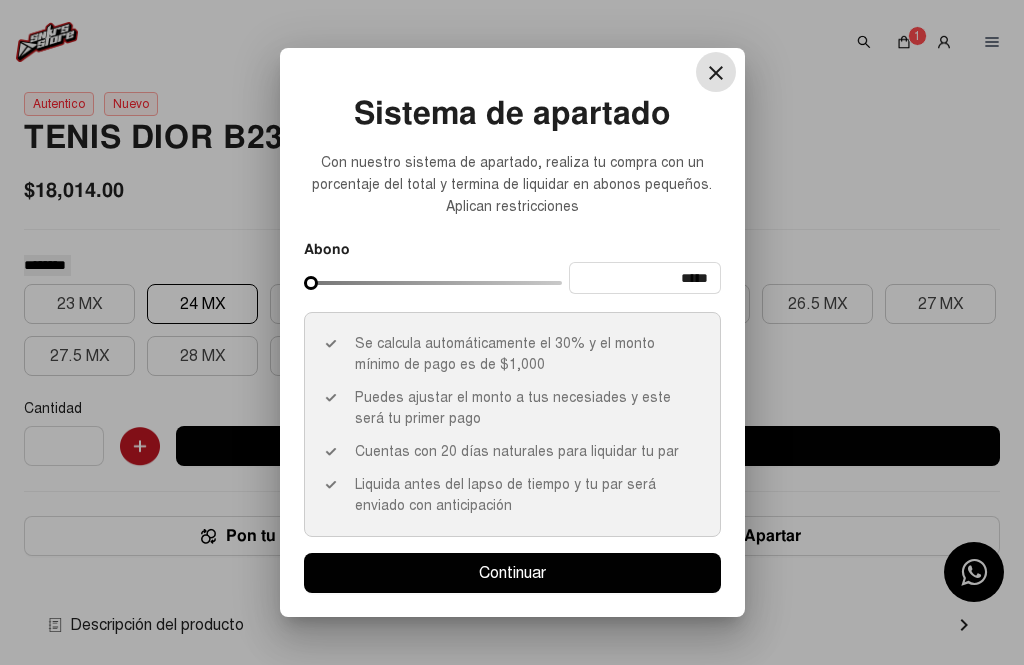 type on "*****" 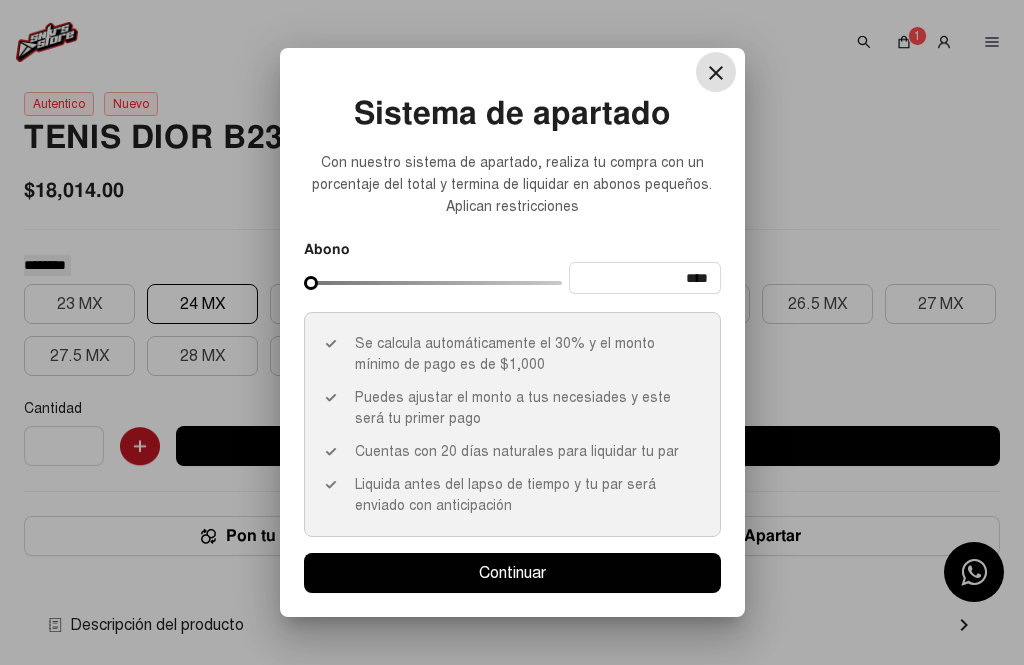 type on "****" 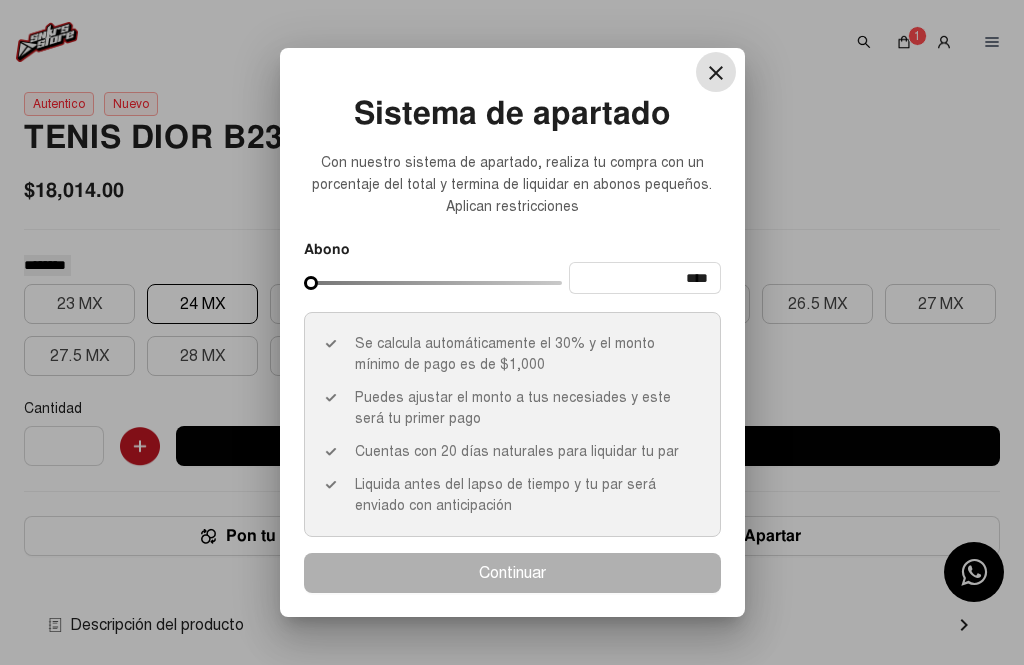 type on "***" 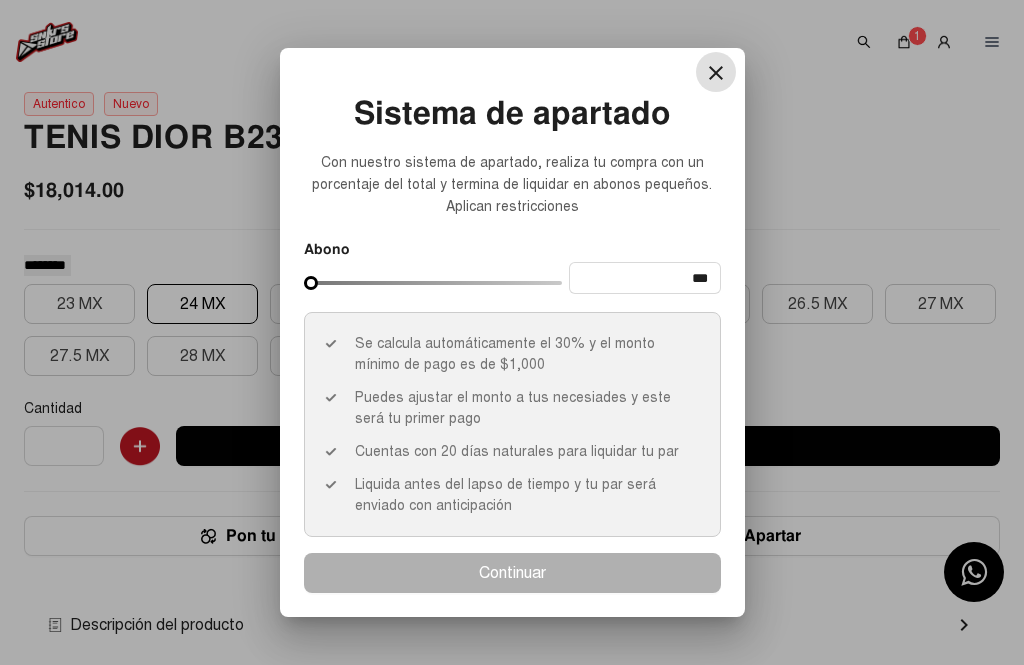 type on "***" 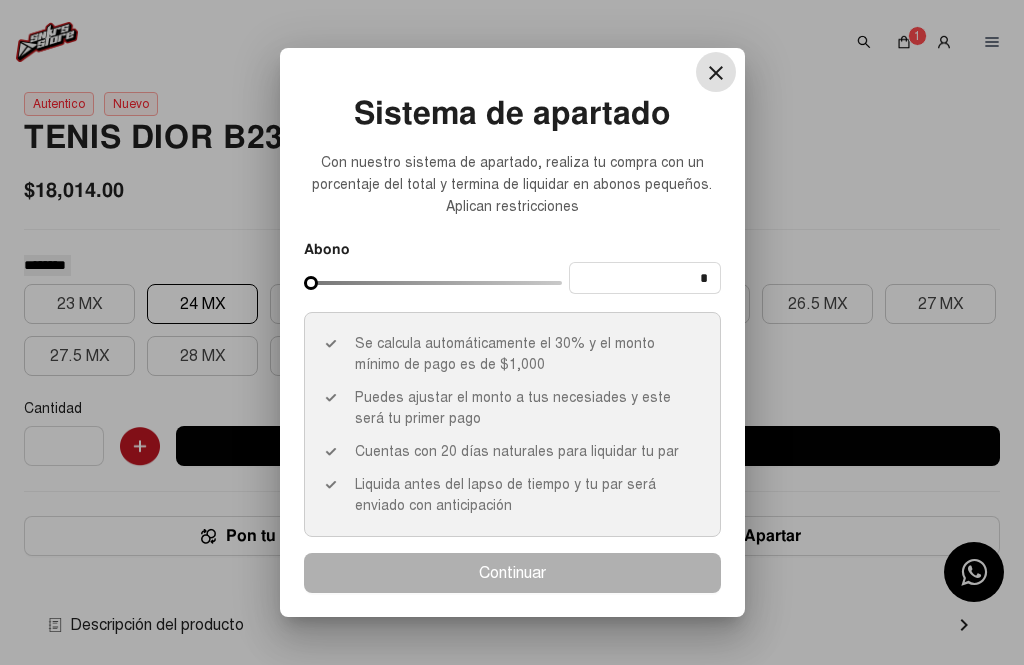 type on "**" 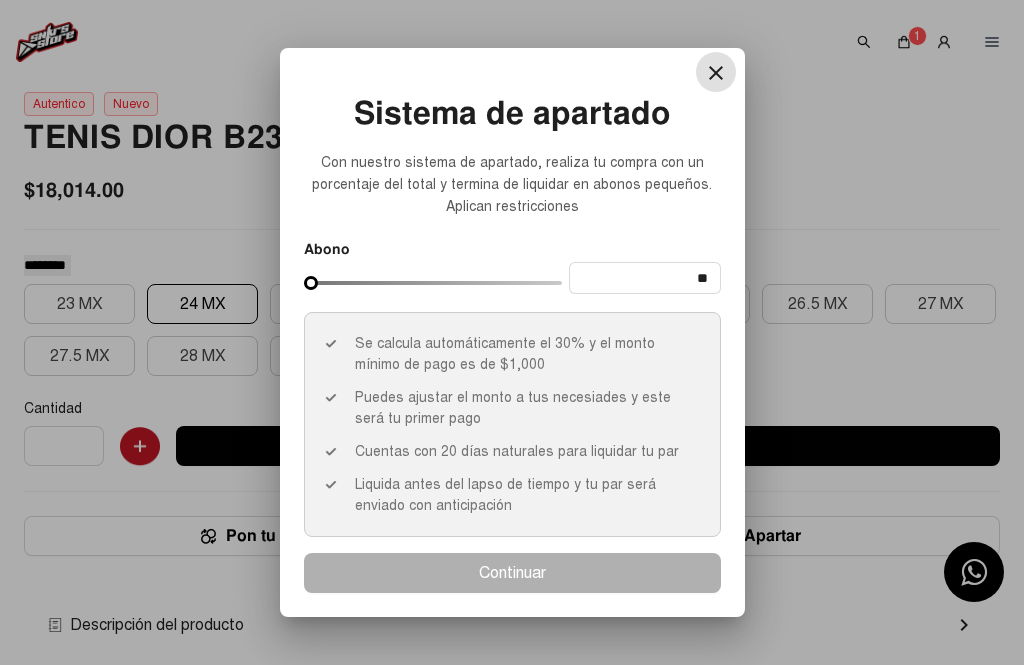 type on "***" 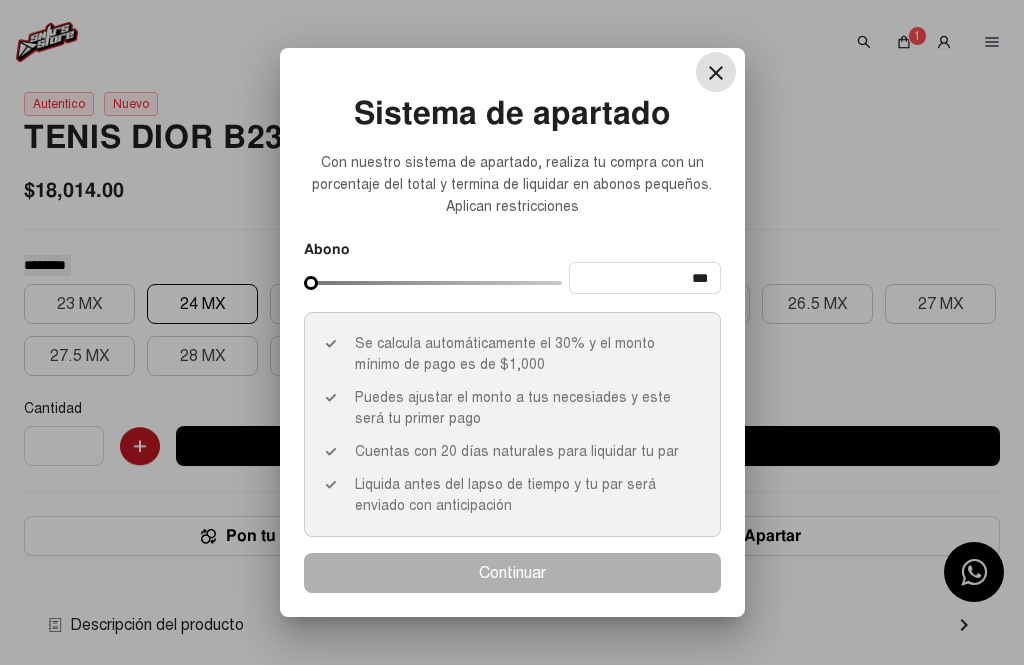 type on "***" 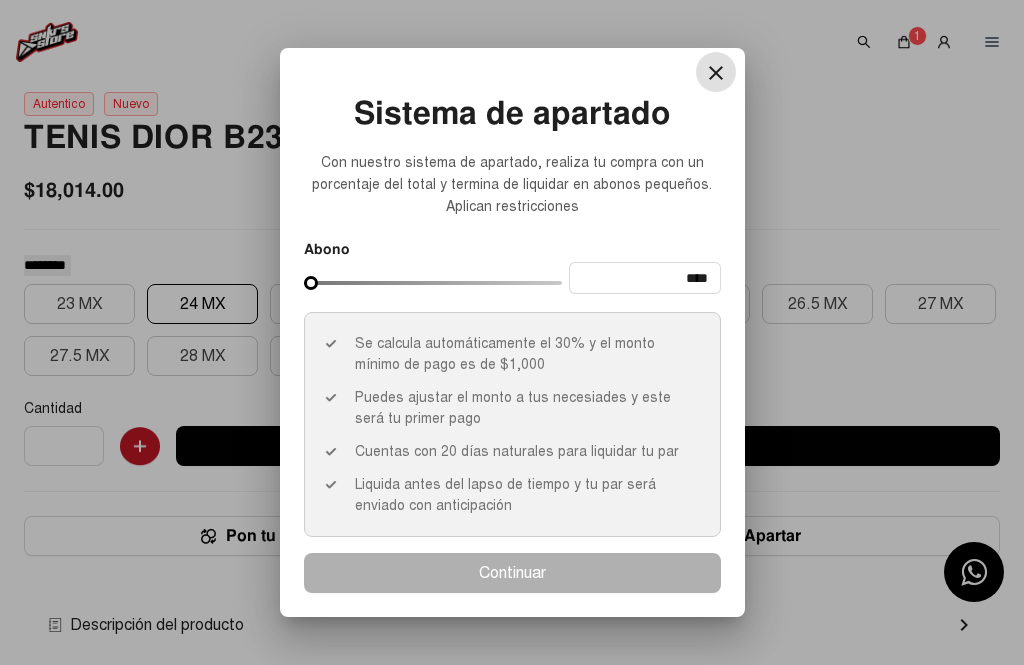 type on "****" 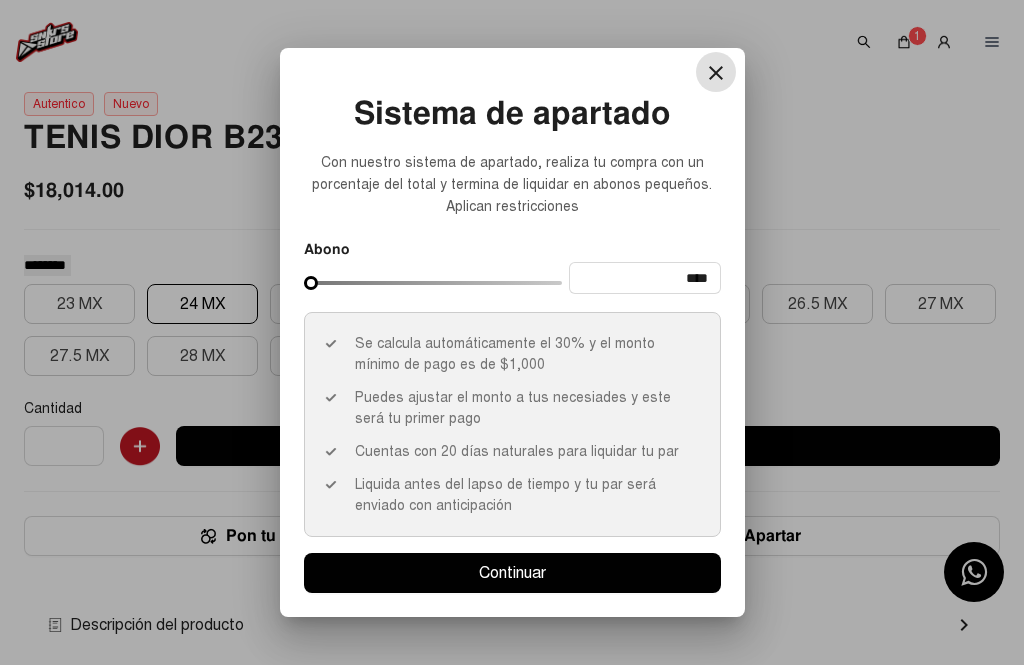 type on "****" 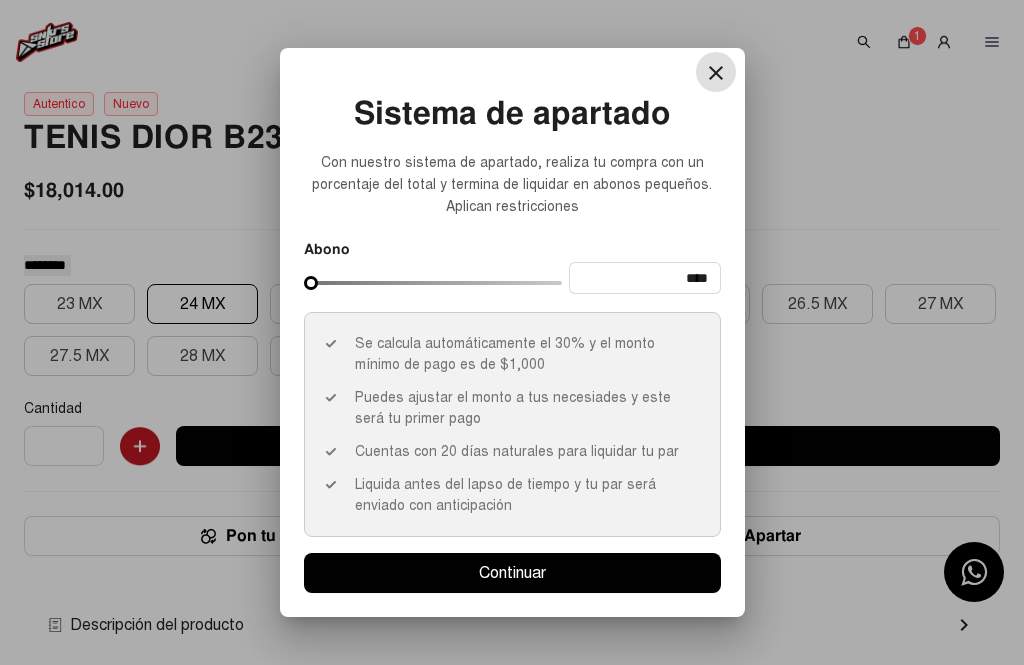 type on "****" 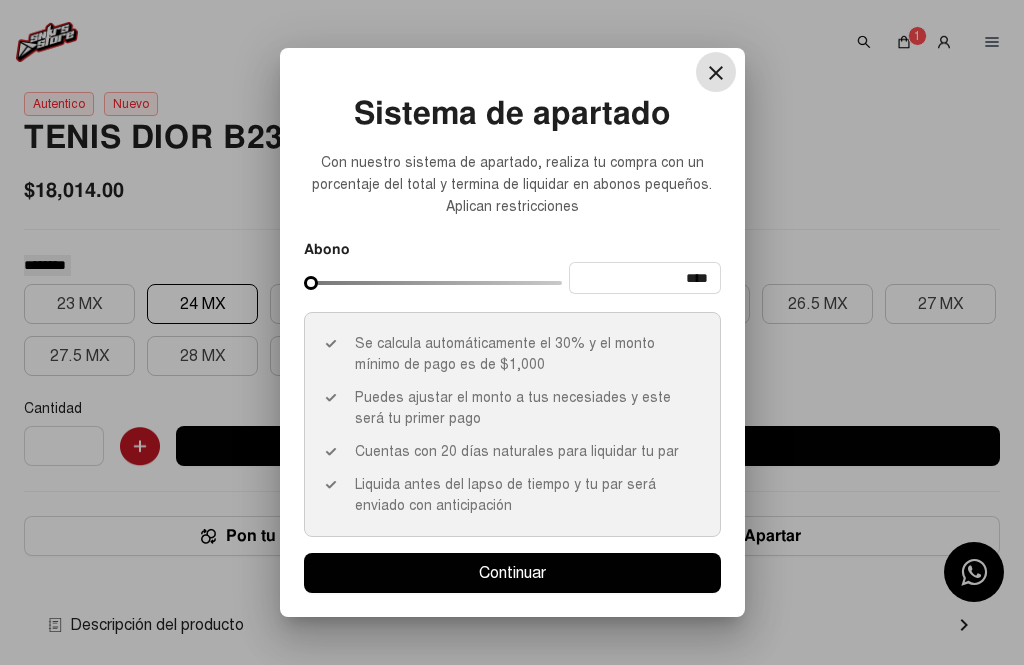 type on "****" 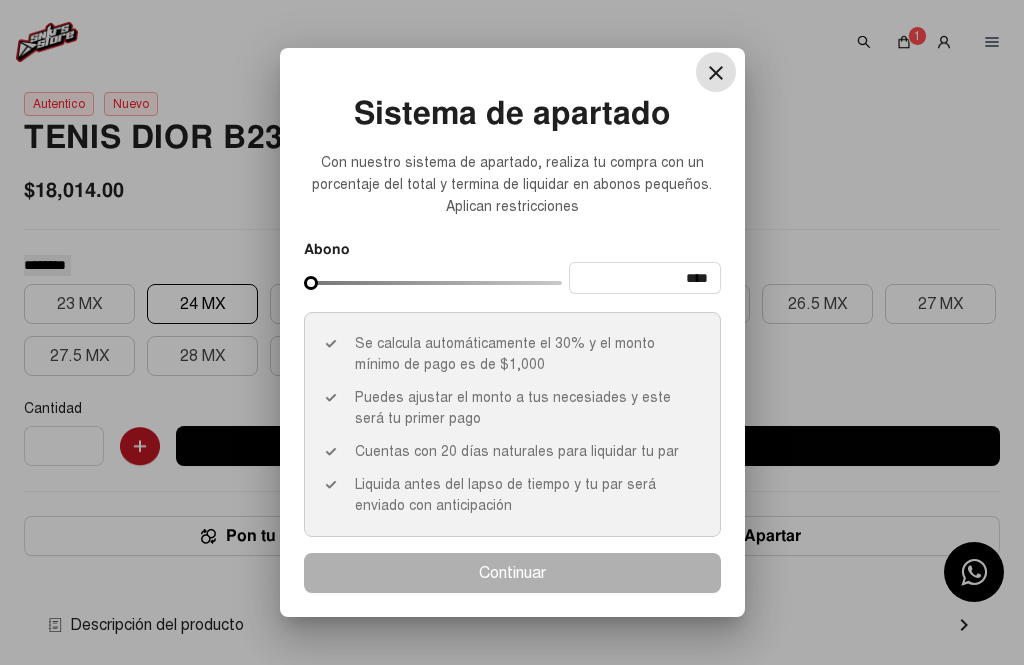 type on "***" 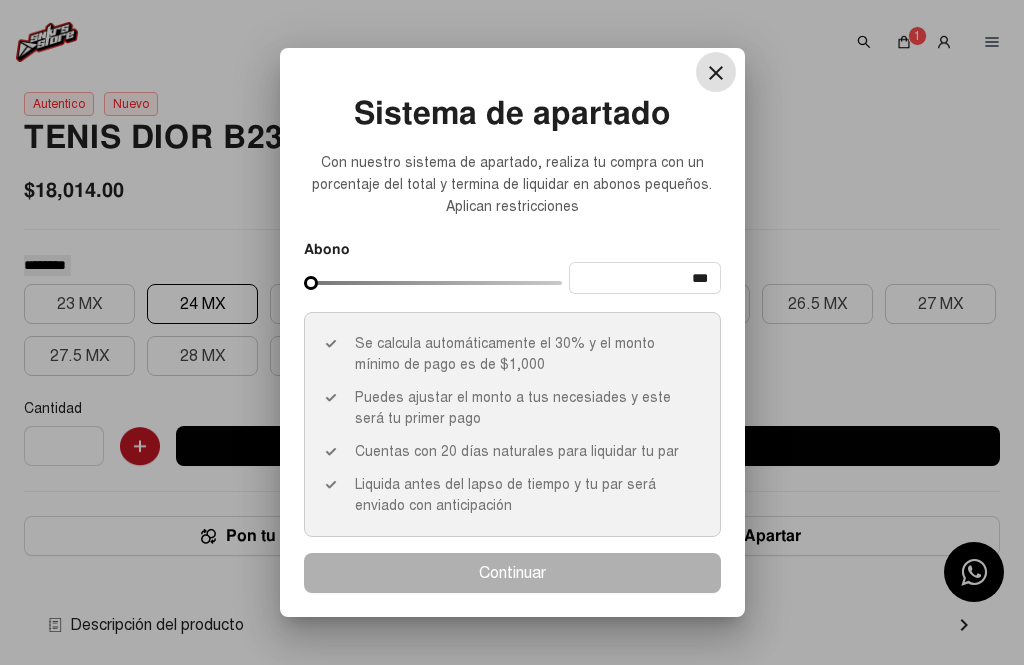 type on "***" 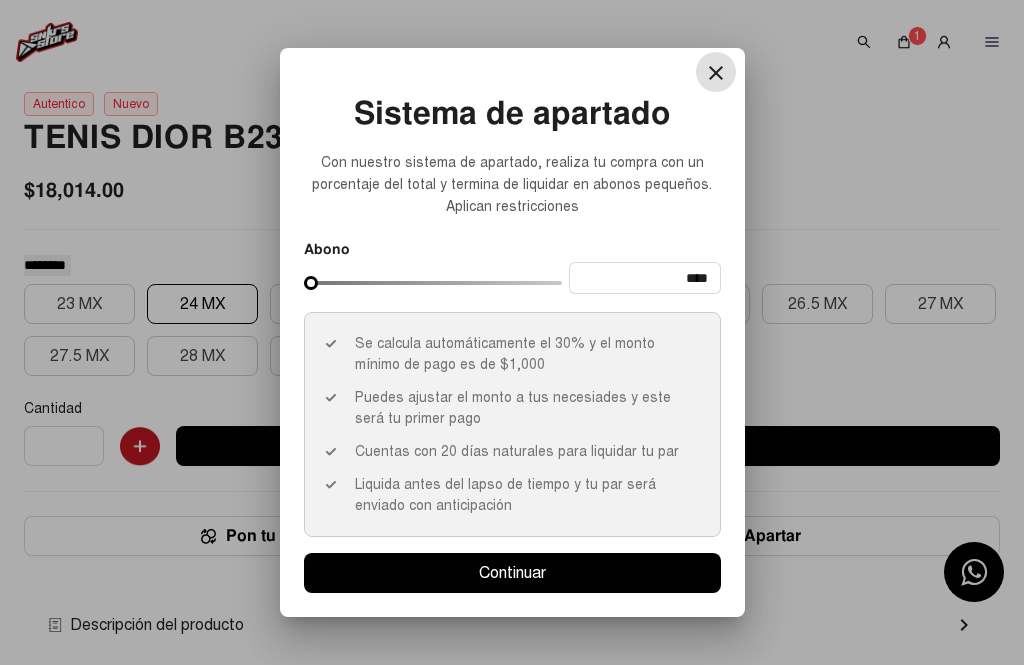 click at bounding box center [512, 332] 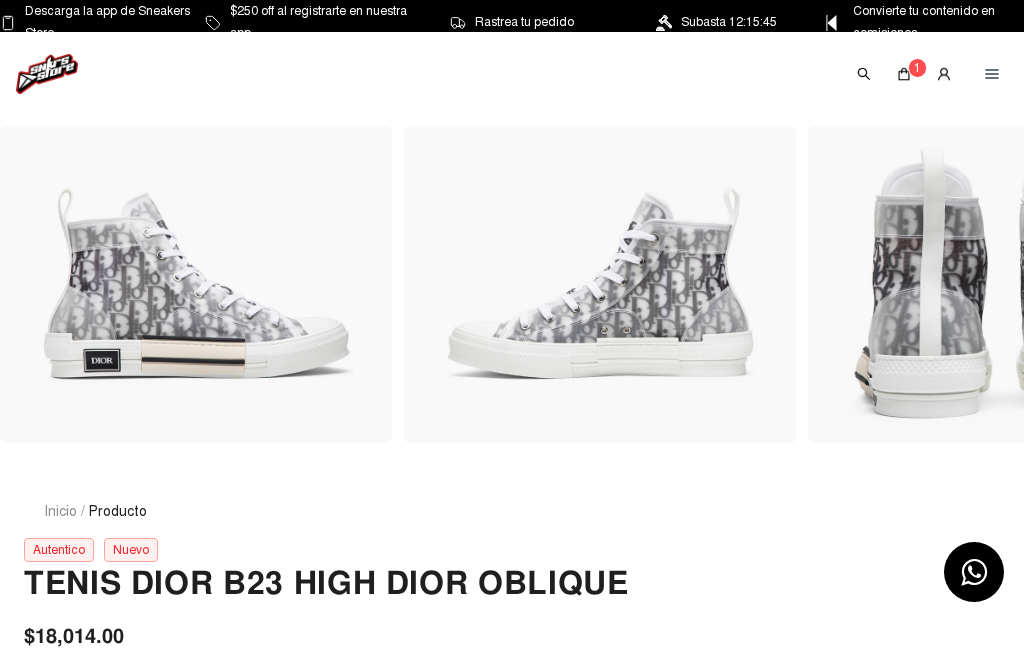click on "Marcas  Retail  Ropa  Prime  Lanzamientos  Descuentos  Subastas  Partners  Blog  Sugerencias Tenis Yeezy Boost 350 V2 Cinder TENIS JORDAN 4 ORCHID Ver más 1 Log in" 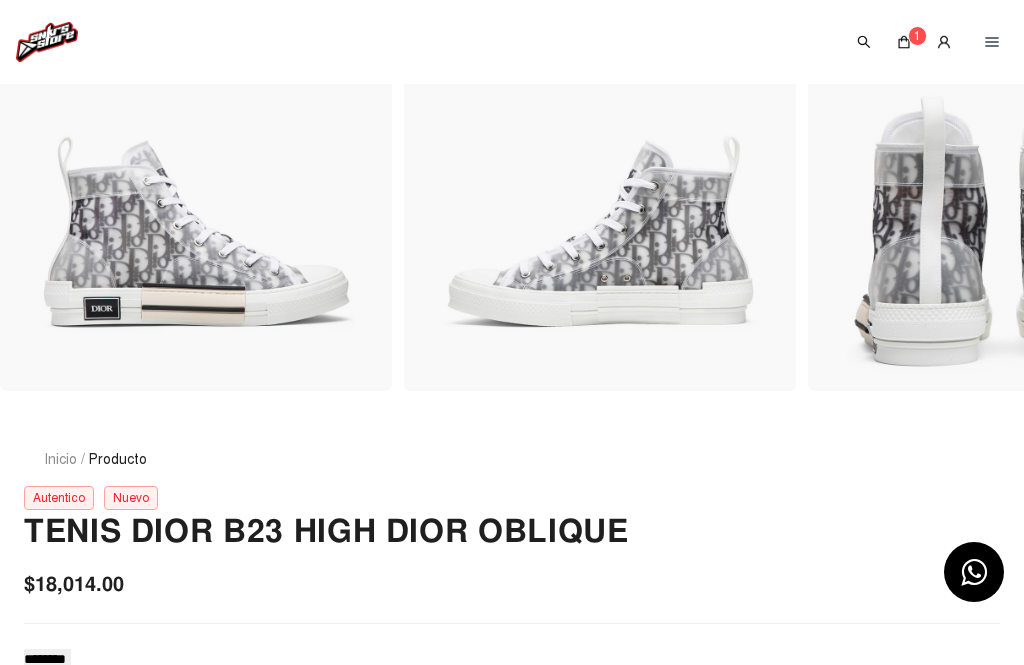 scroll, scrollTop: 49, scrollLeft: 0, axis: vertical 